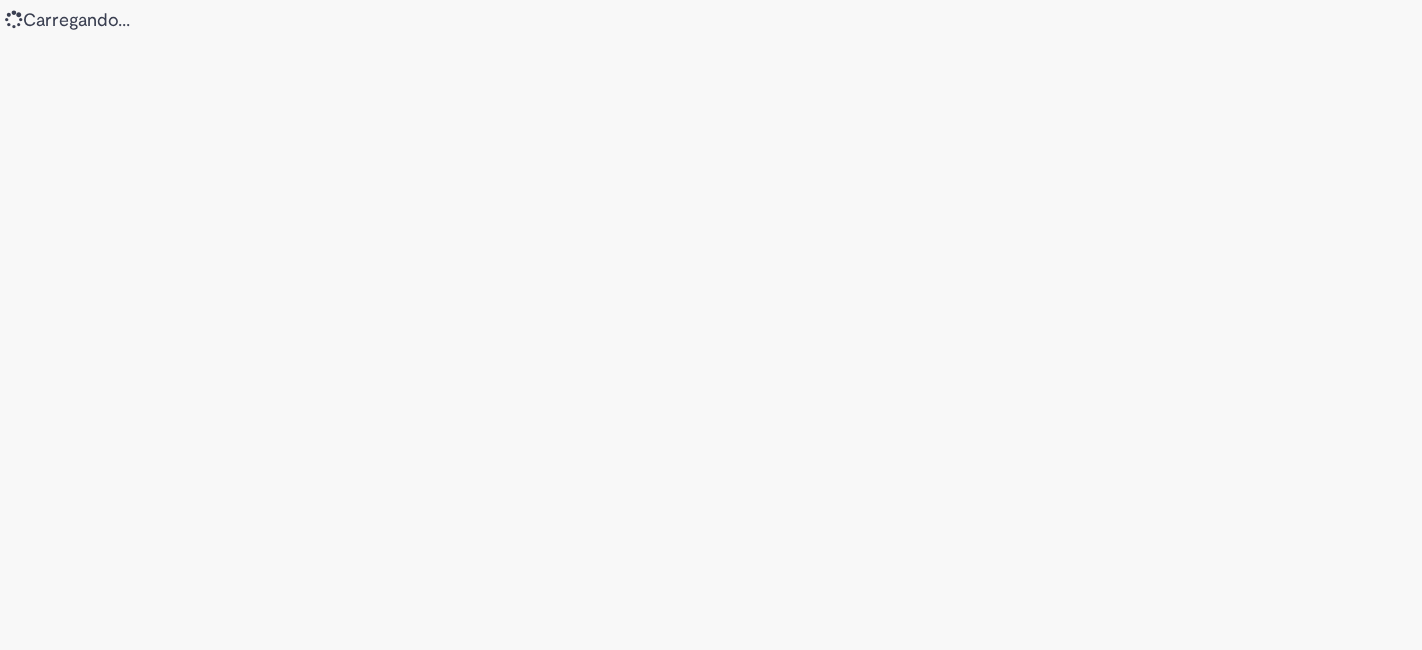 scroll, scrollTop: 0, scrollLeft: 0, axis: both 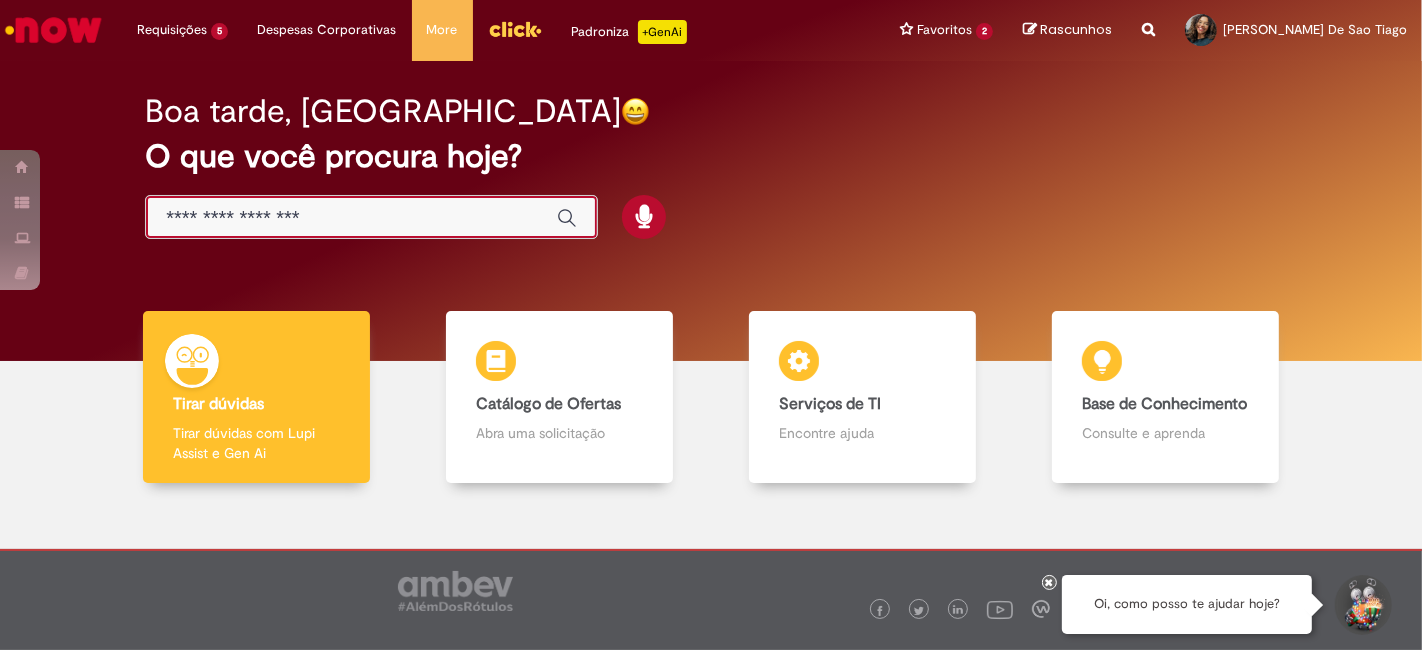 click at bounding box center [351, 218] 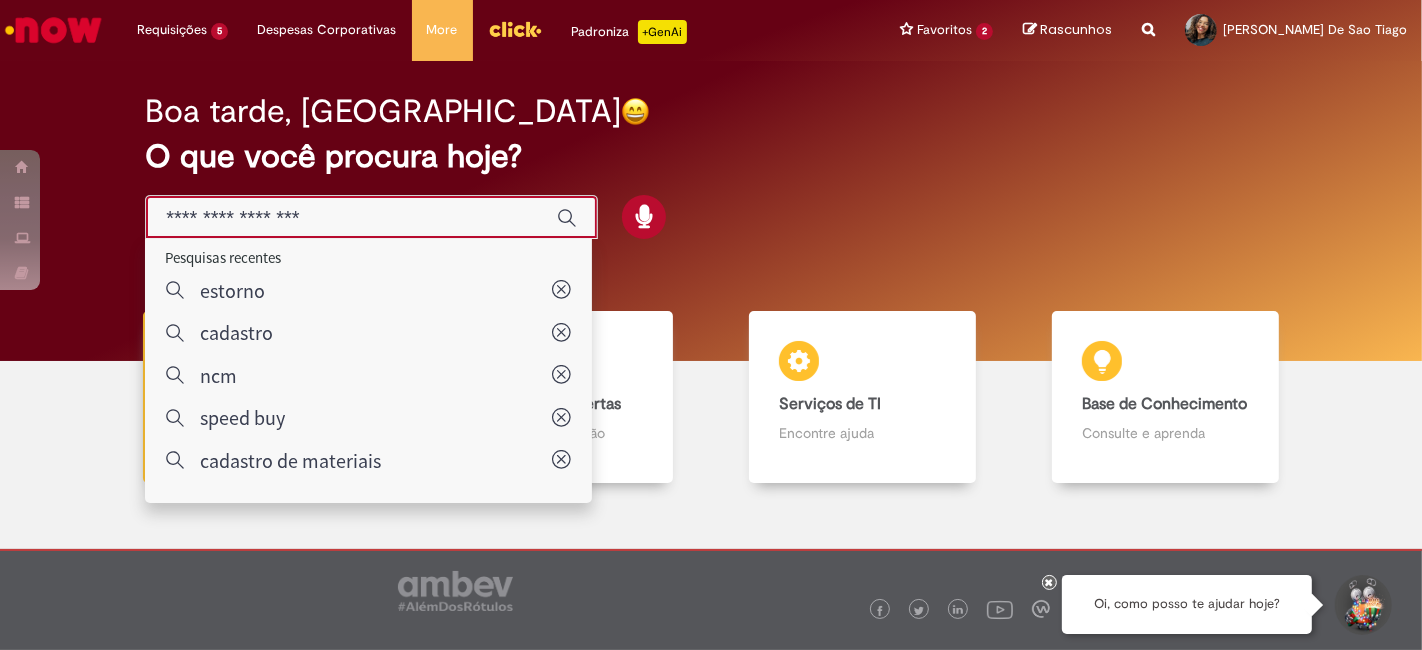 paste on "*********" 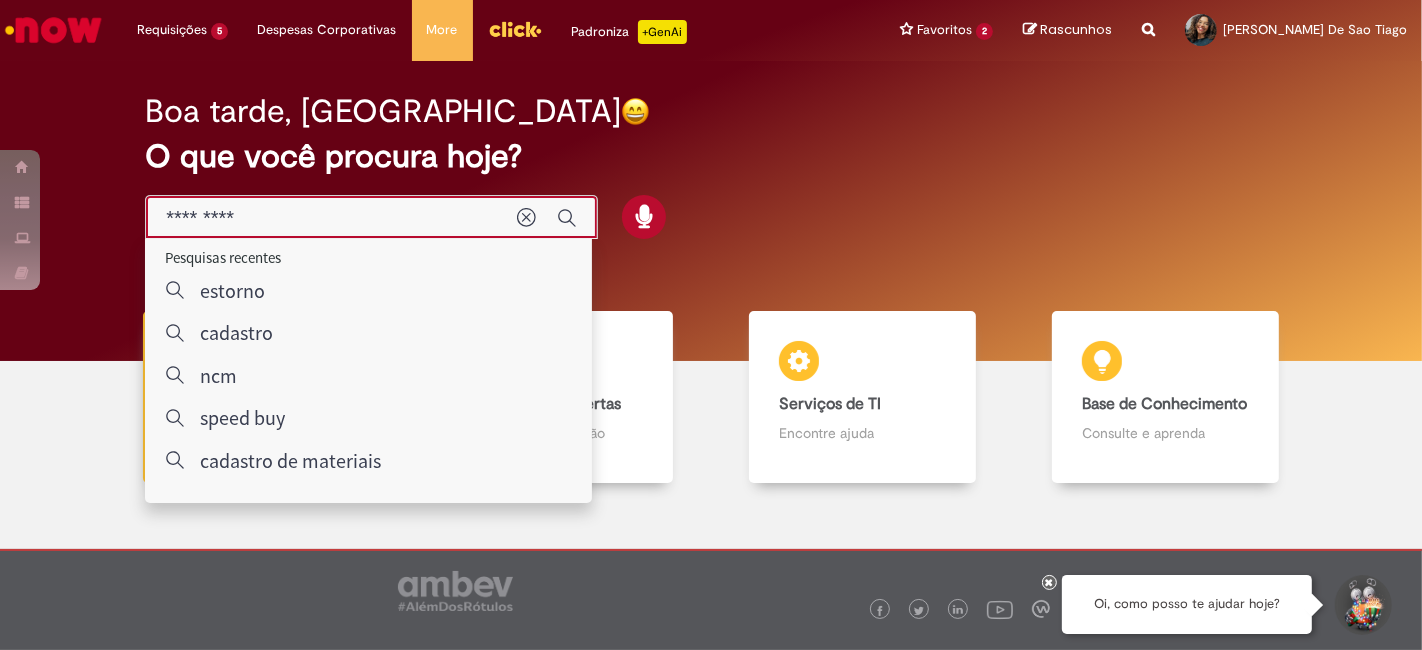 type on "*********" 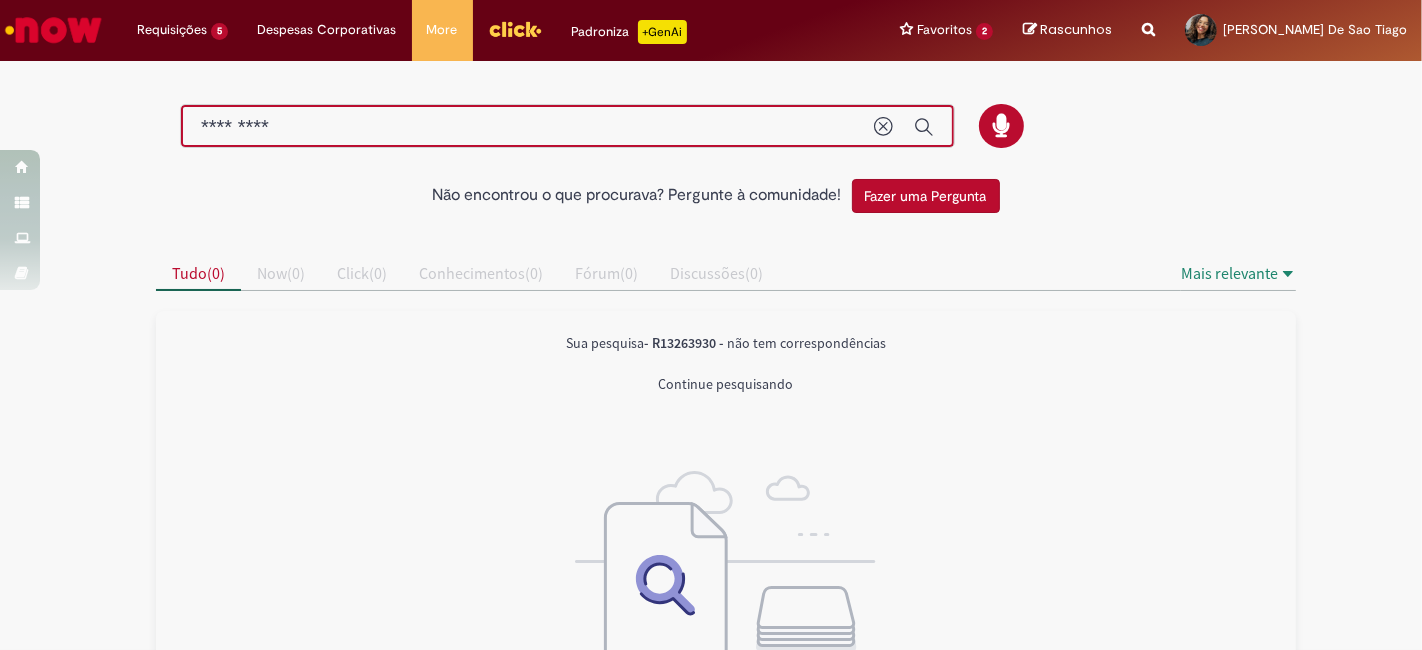 drag, startPoint x: 339, startPoint y: 127, endPoint x: 0, endPoint y: 137, distance: 339.14746 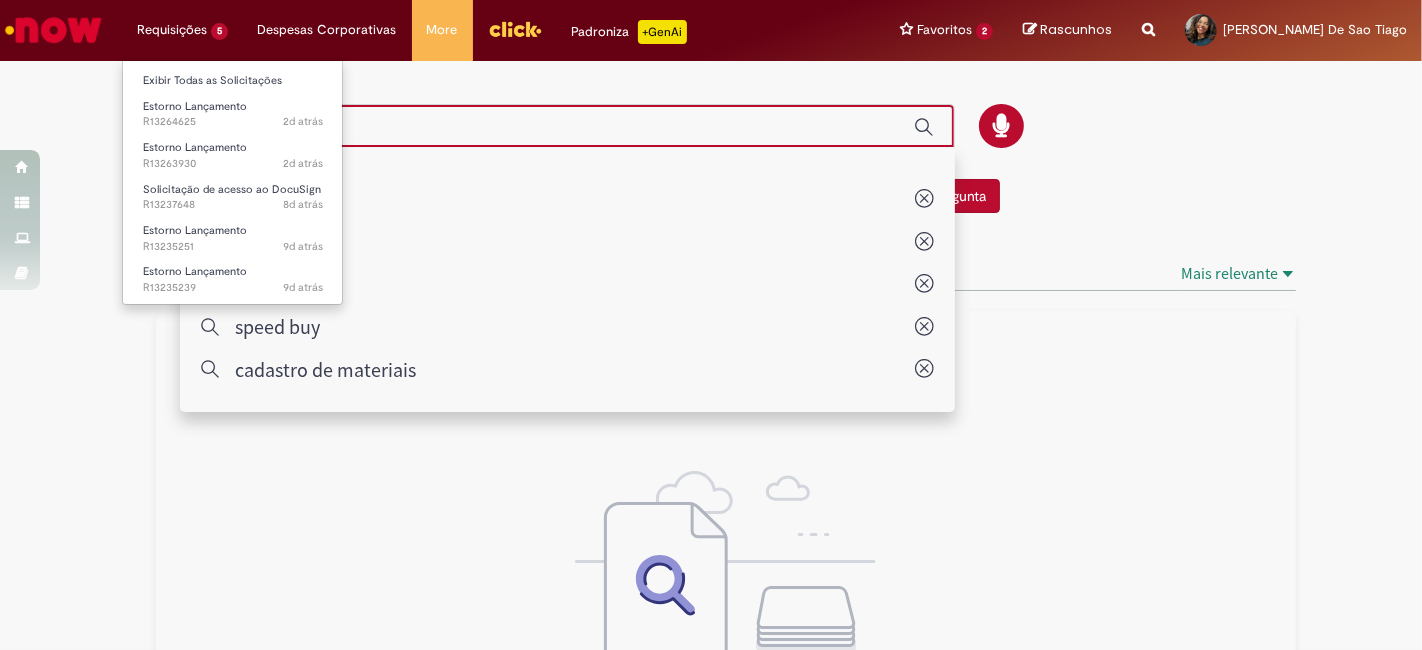 type 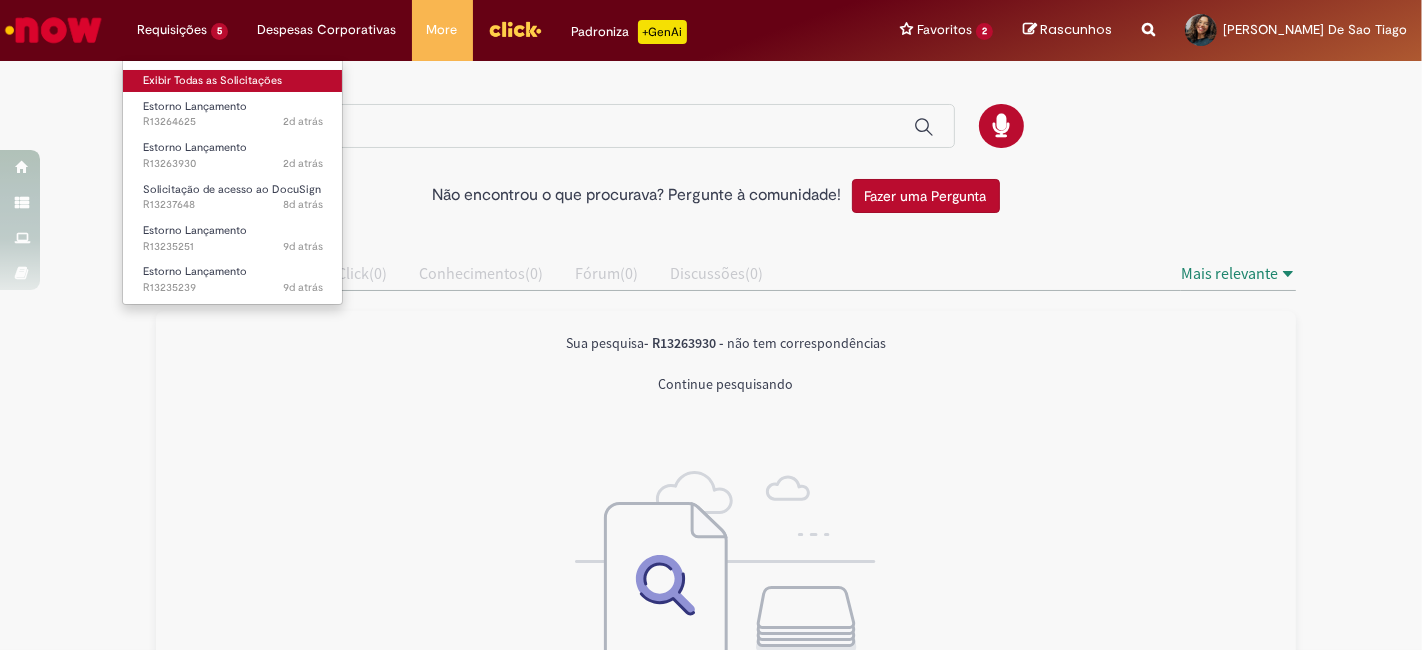 click on "Exibir Todas as Solicitações" at bounding box center [233, 81] 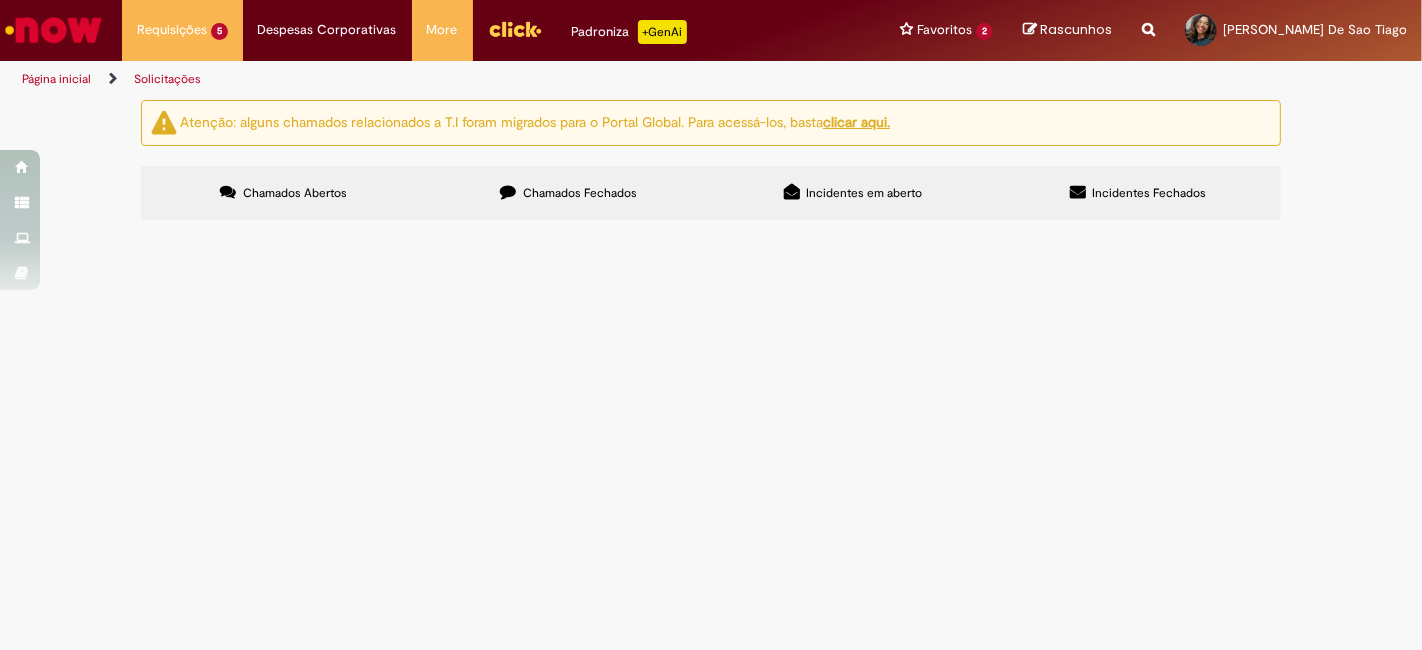 click at bounding box center (1148, 18) 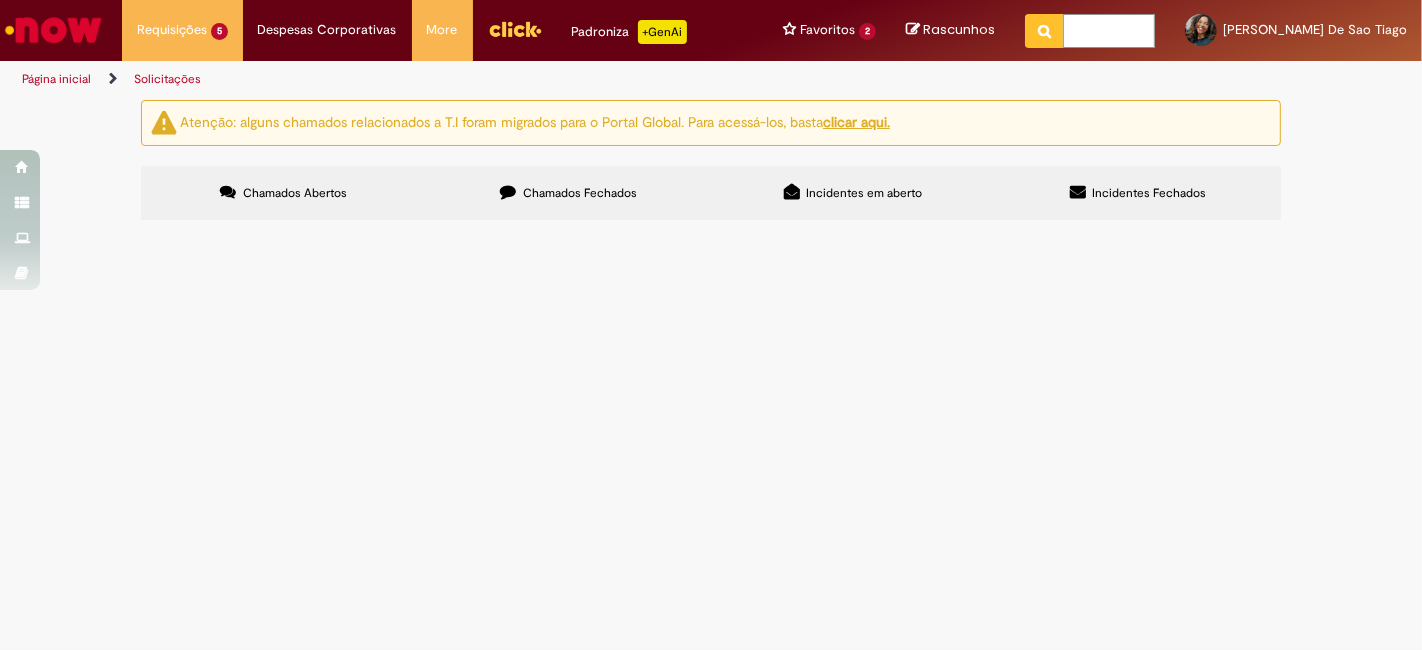 click at bounding box center (1109, 31) 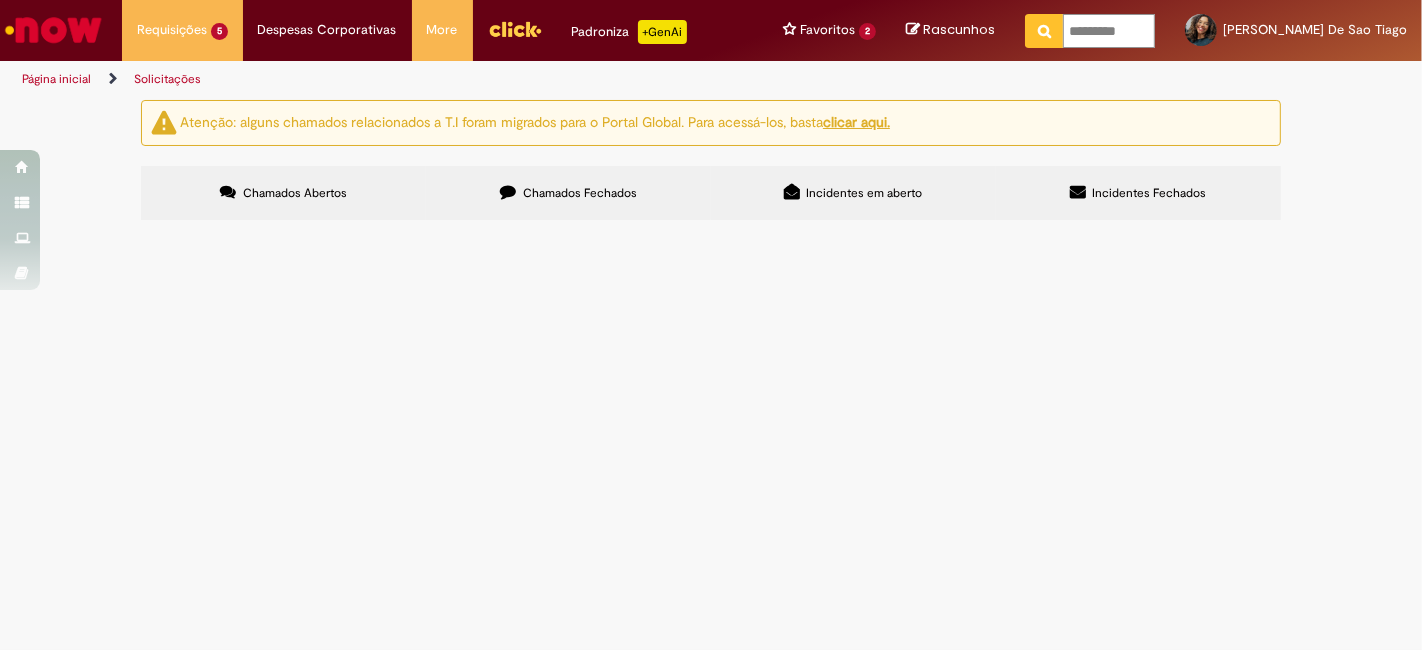 click at bounding box center [1044, 31] 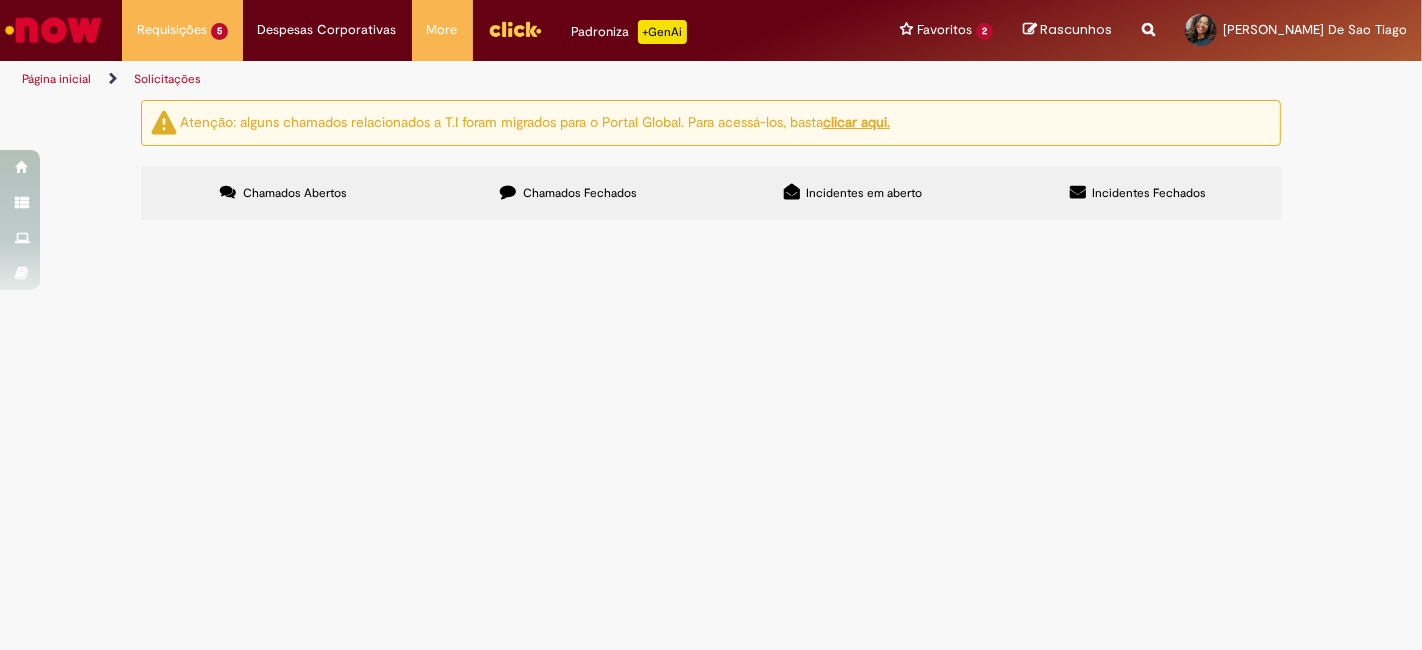 click at bounding box center [0, 0] 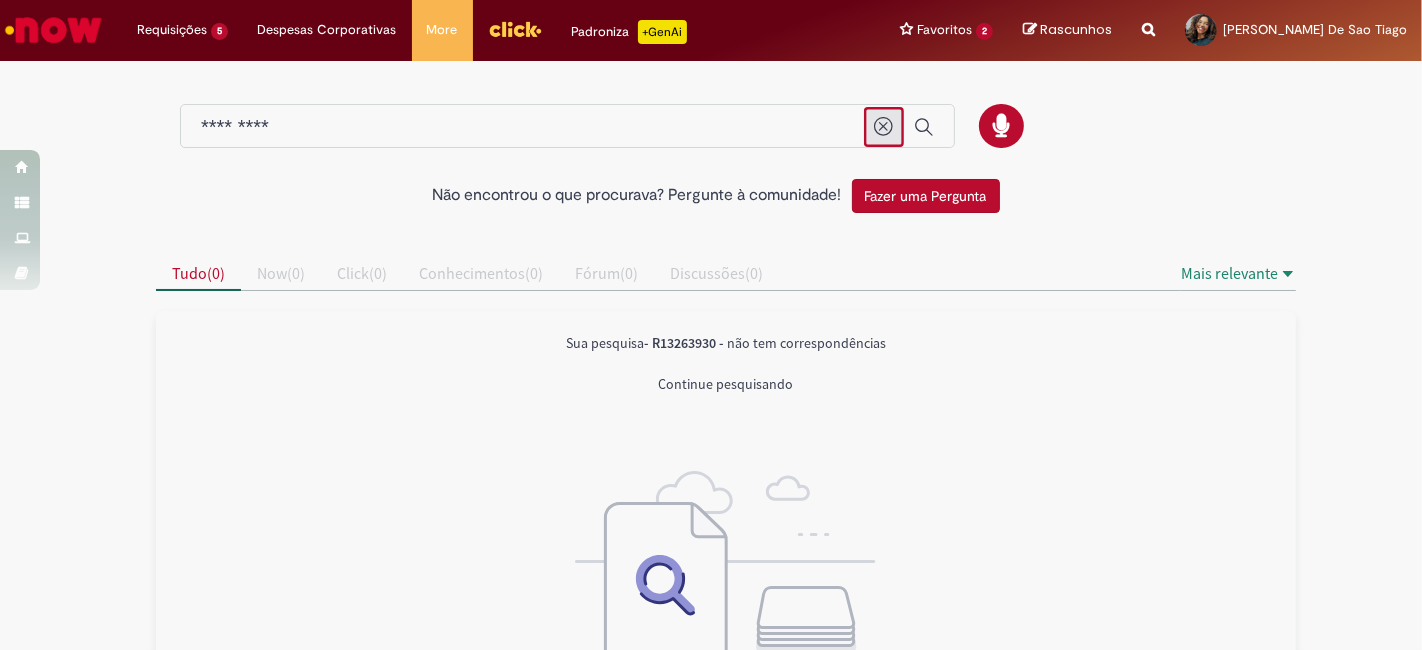 click 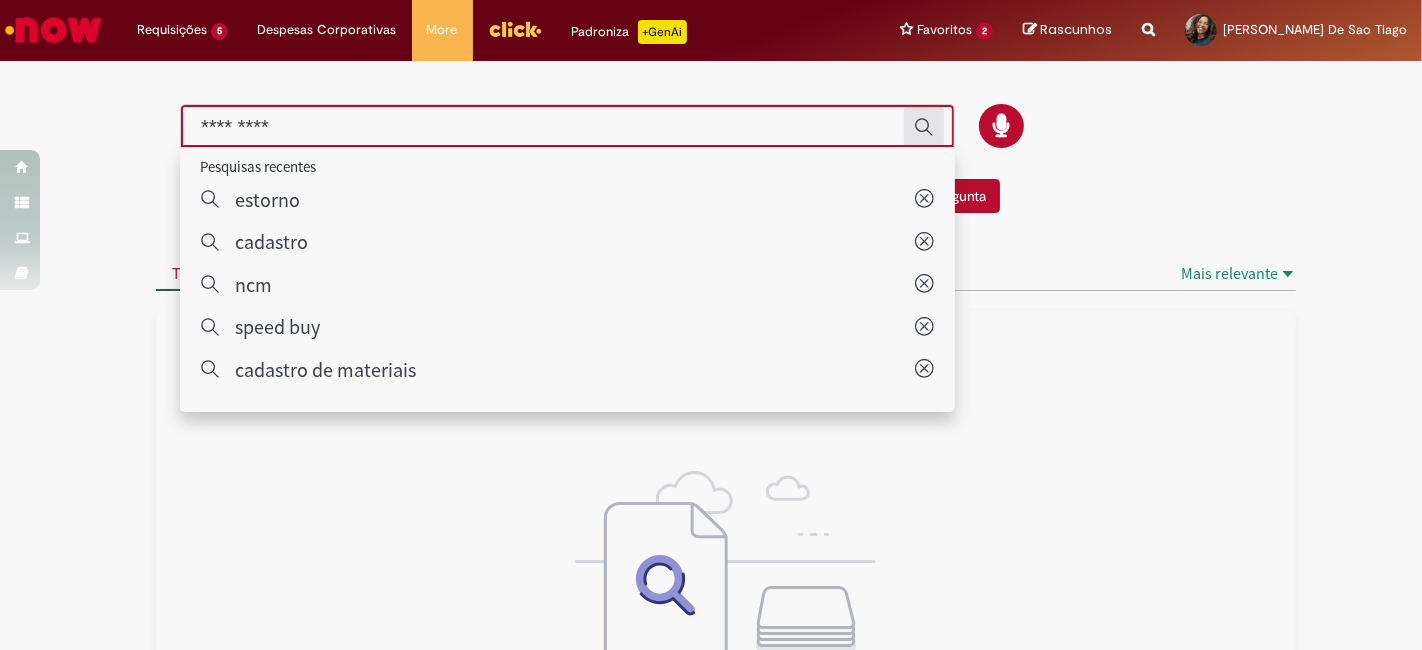 click at bounding box center [711, 116] 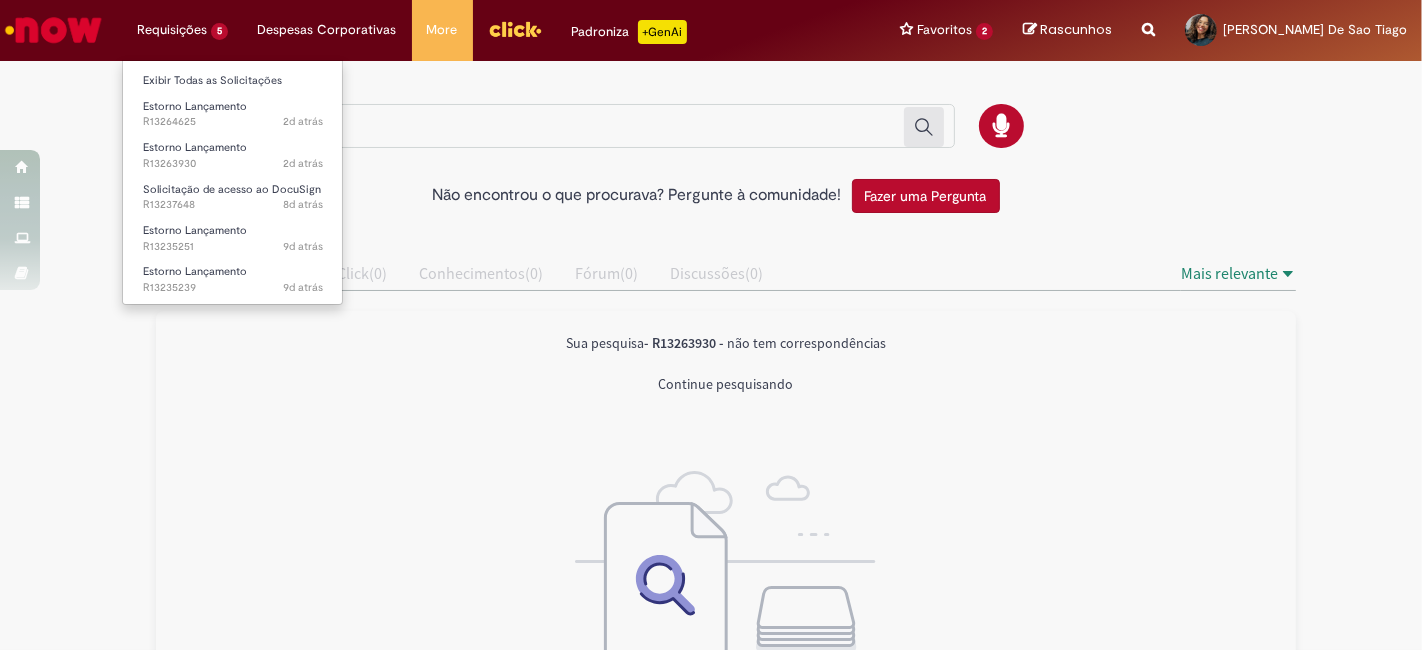 click on "Exibir Todas as Solicitações" at bounding box center [233, 79] 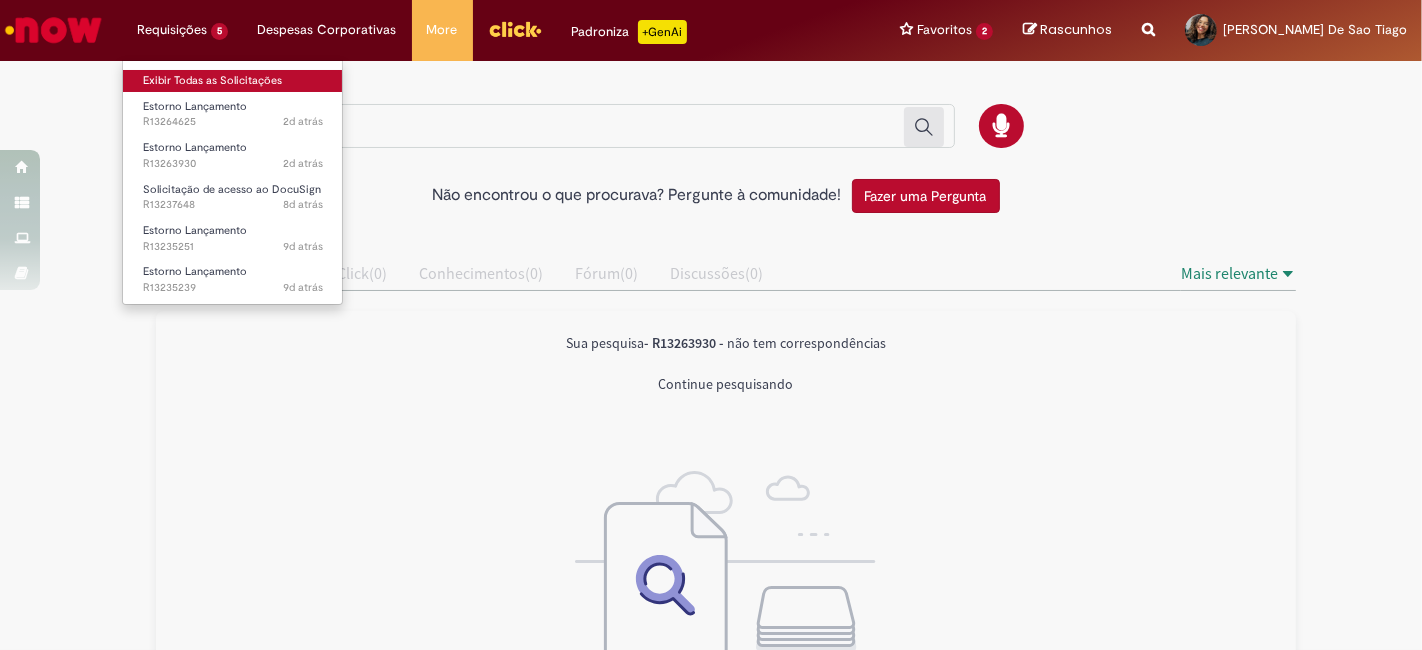 click on "Exibir Todas as Solicitações" at bounding box center [233, 81] 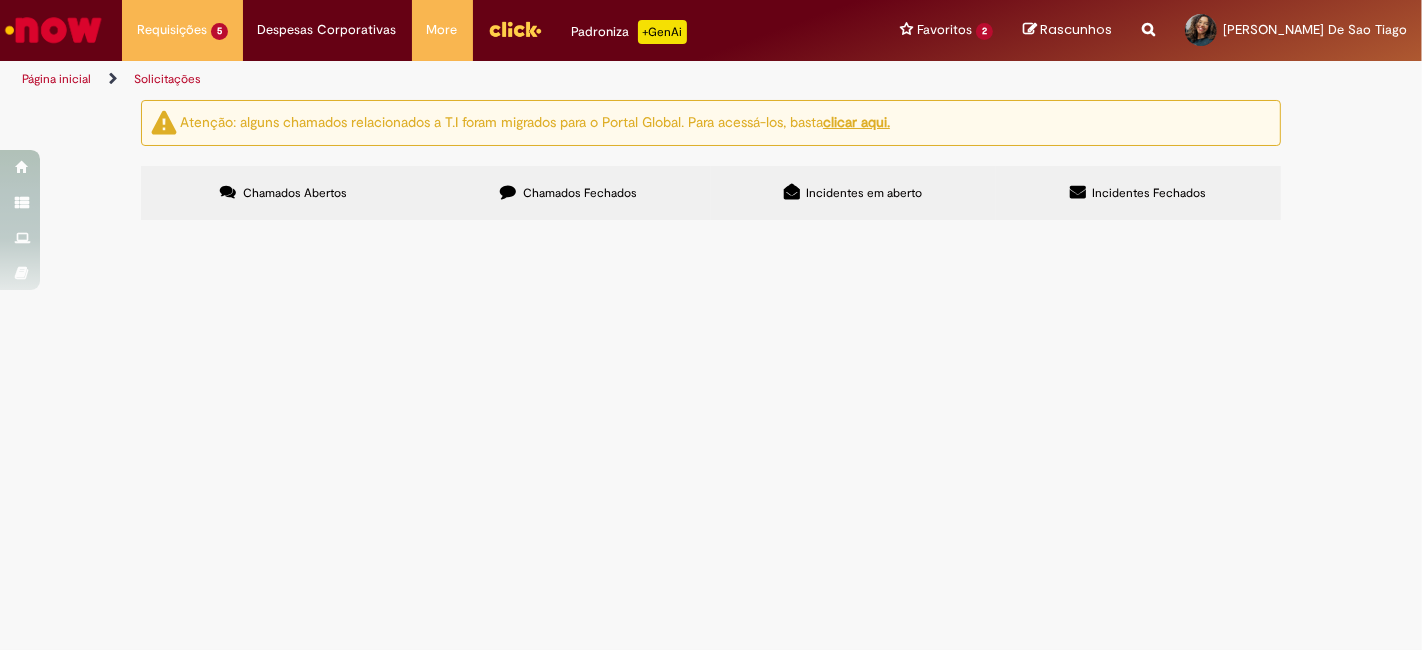 click at bounding box center [0, 0] 